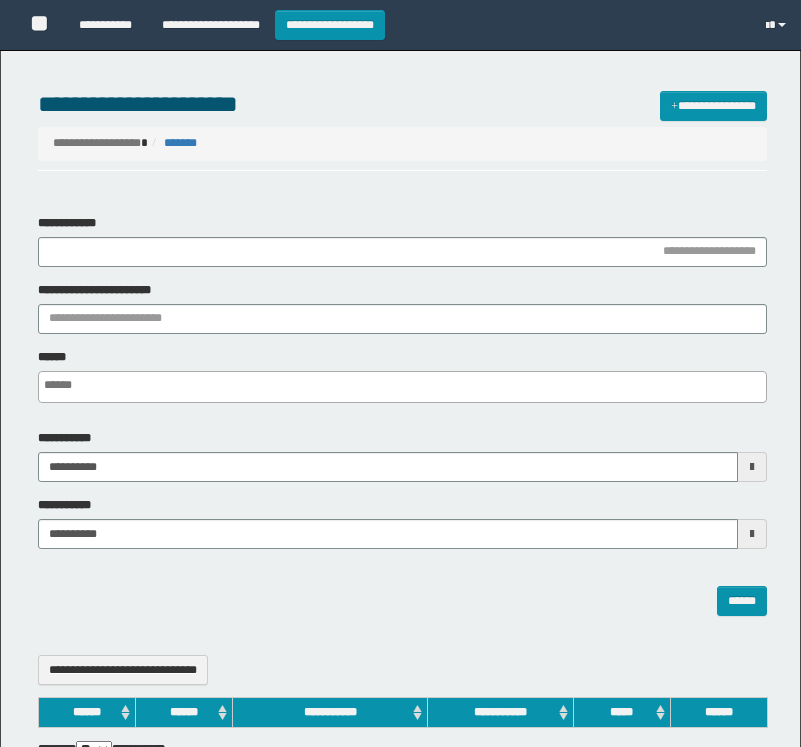 select 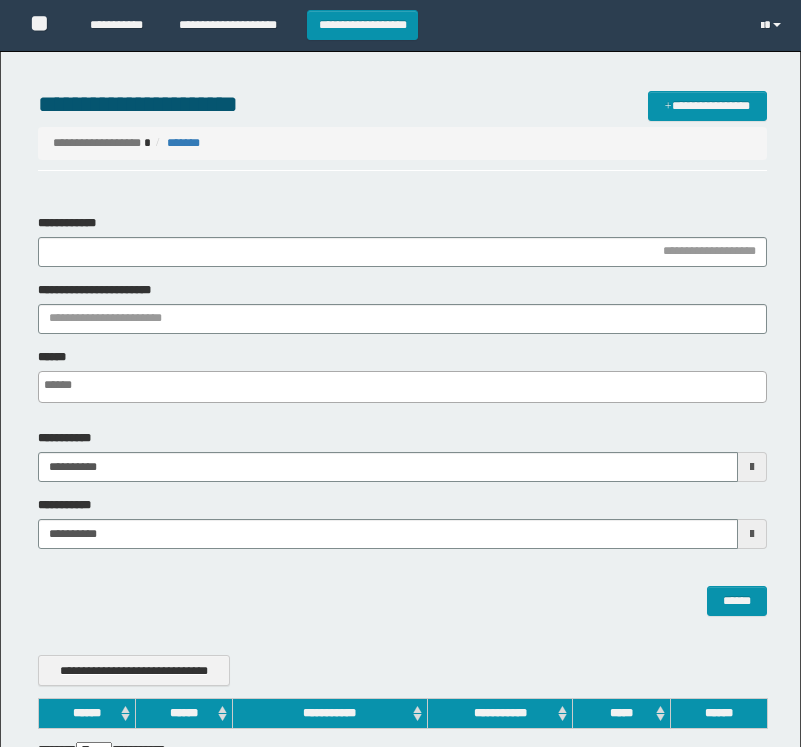 scroll, scrollTop: 0, scrollLeft: 0, axis: both 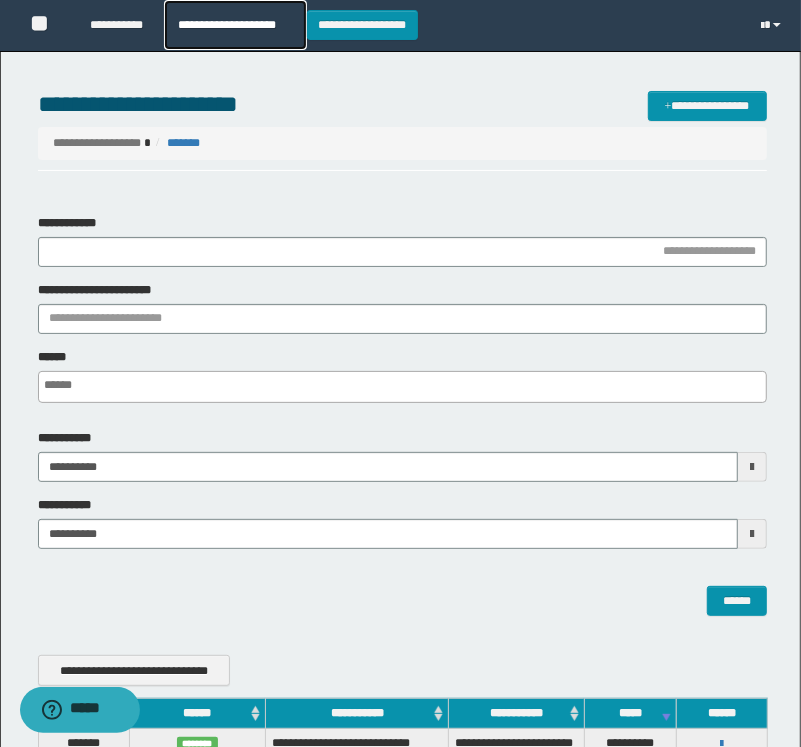 click on "**********" at bounding box center [235, 25] 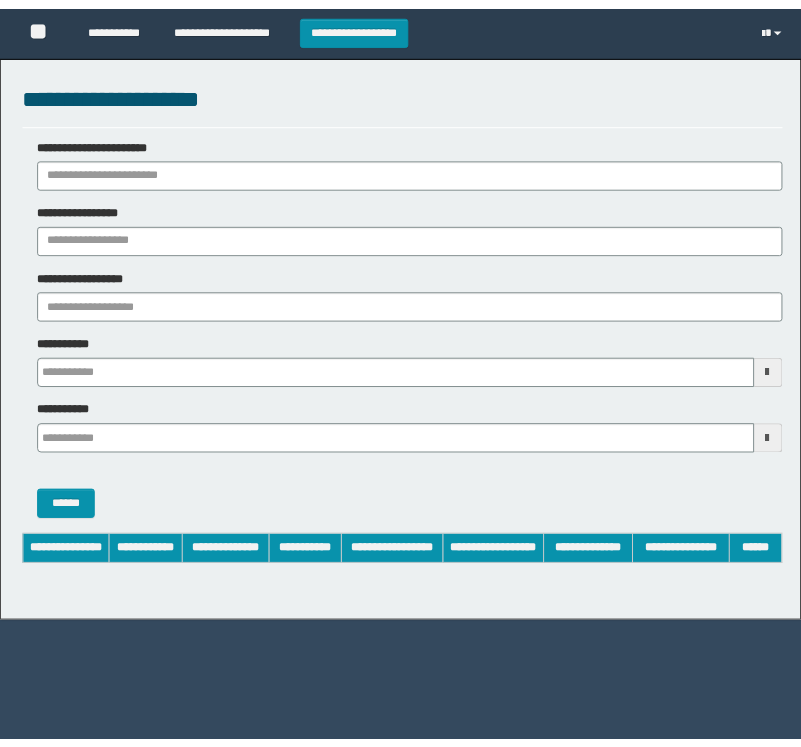 scroll, scrollTop: 0, scrollLeft: 0, axis: both 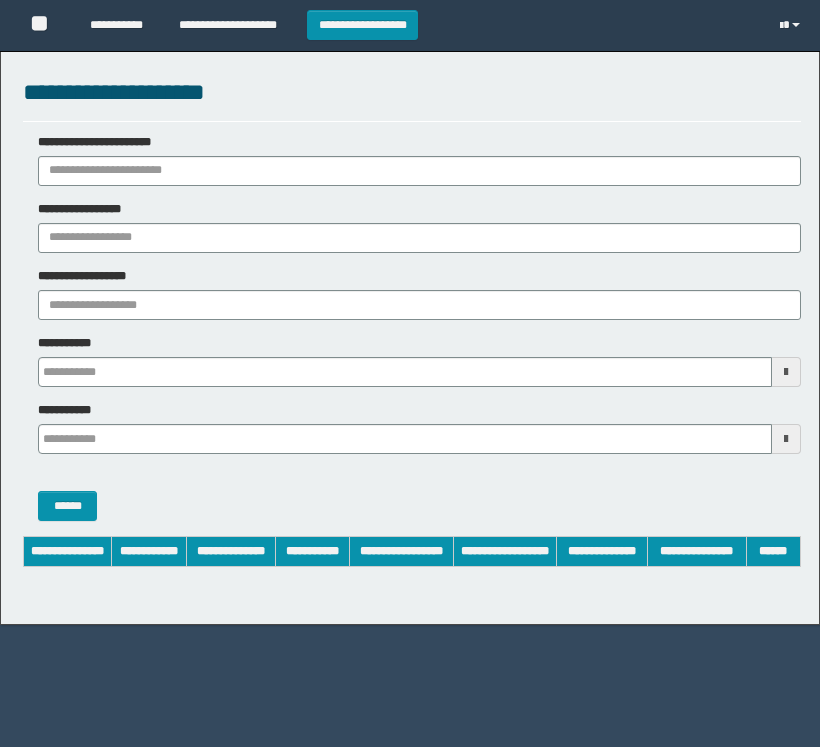 type on "**********" 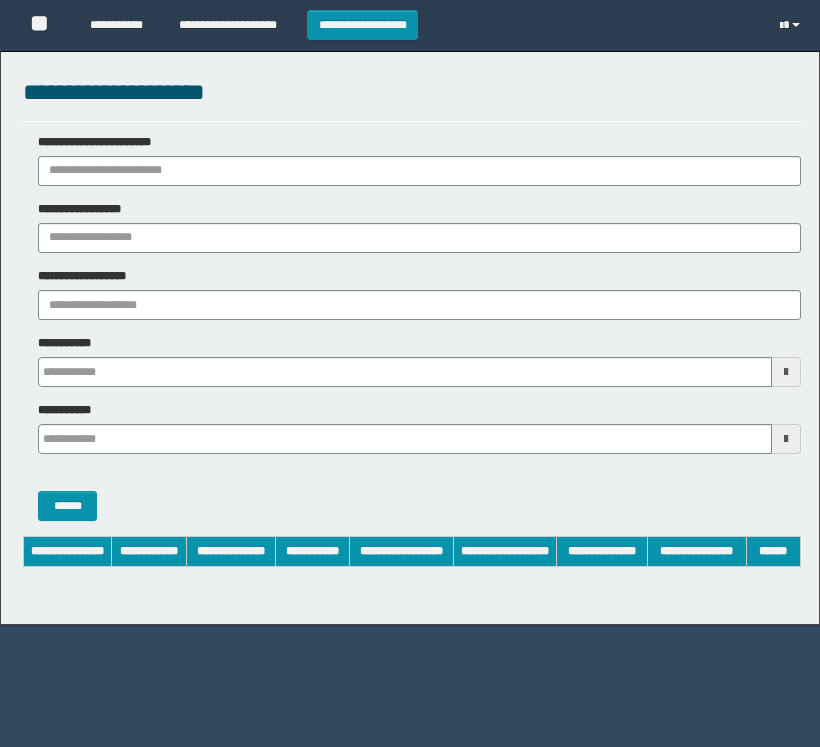 type on "**********" 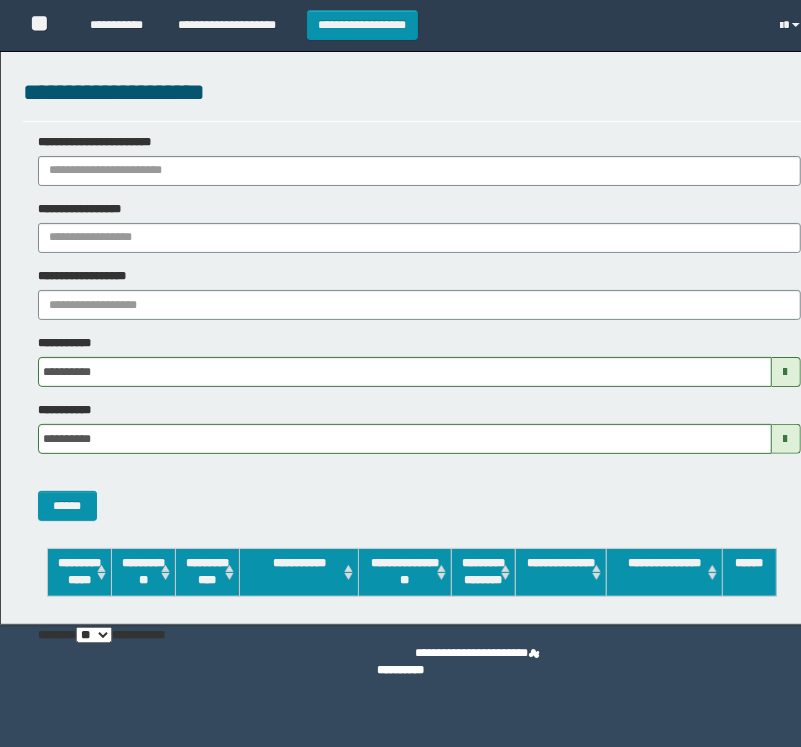 scroll, scrollTop: 0, scrollLeft: 0, axis: both 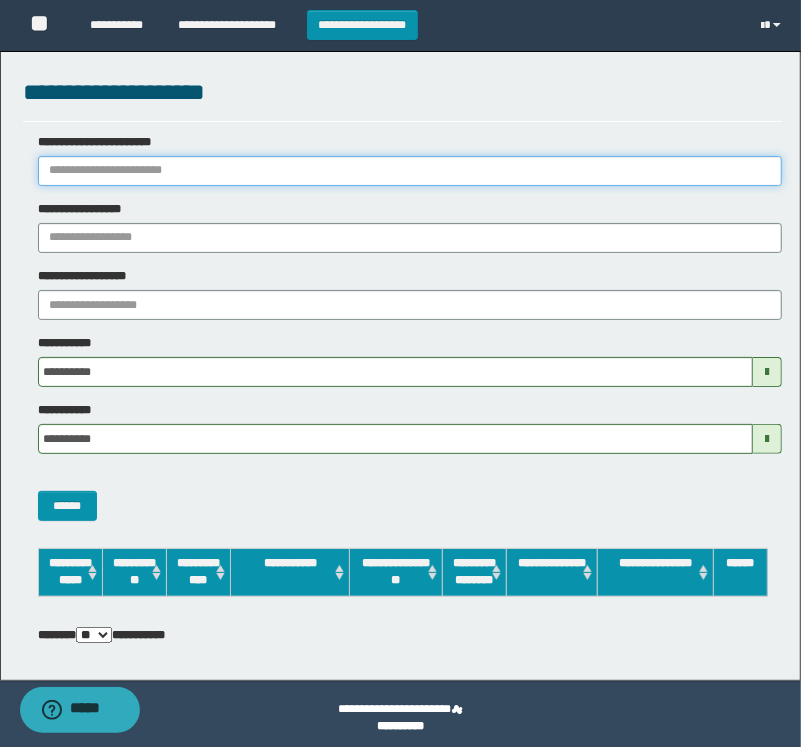 click on "**********" at bounding box center (410, 171) 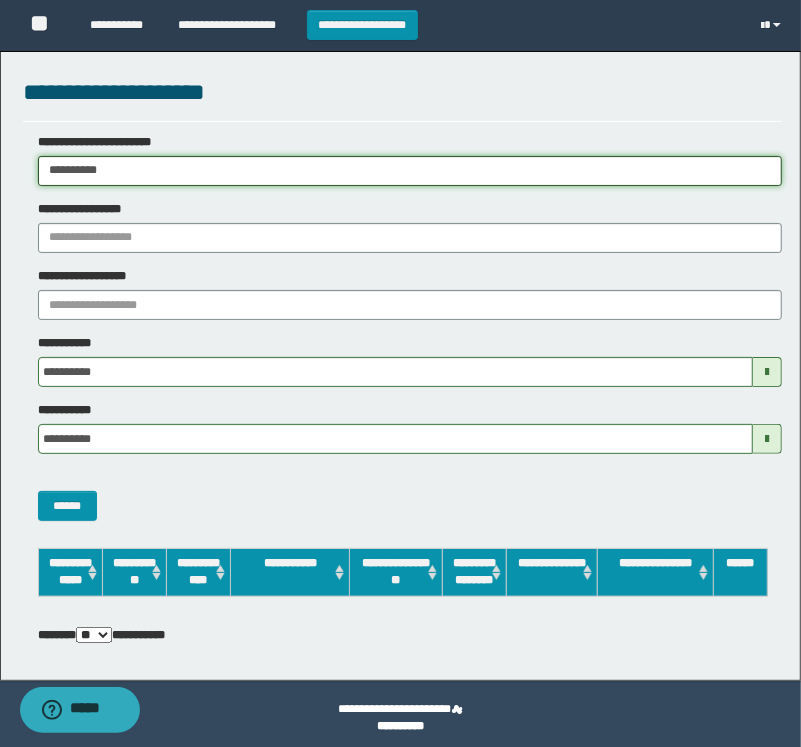 type 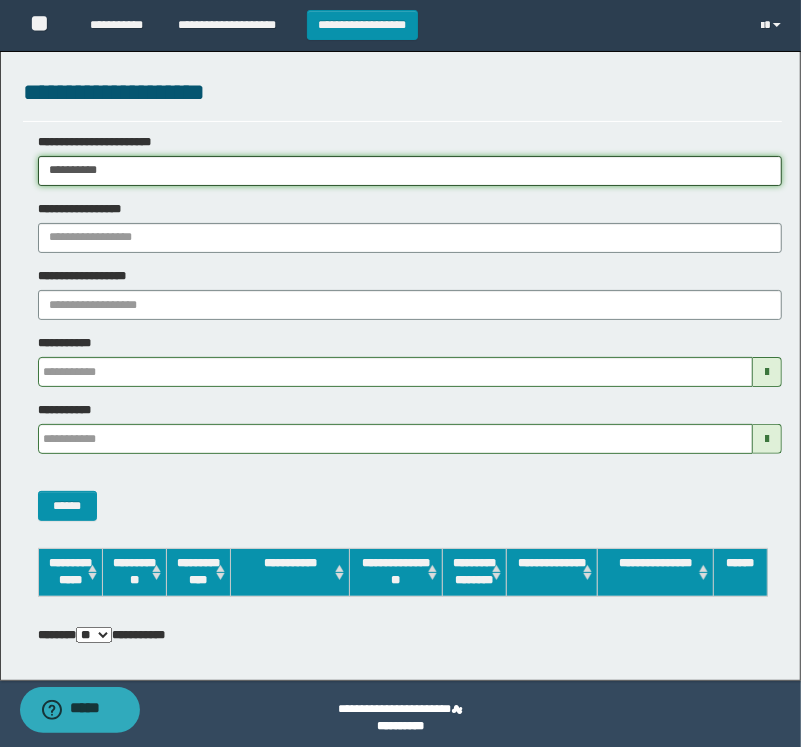 type 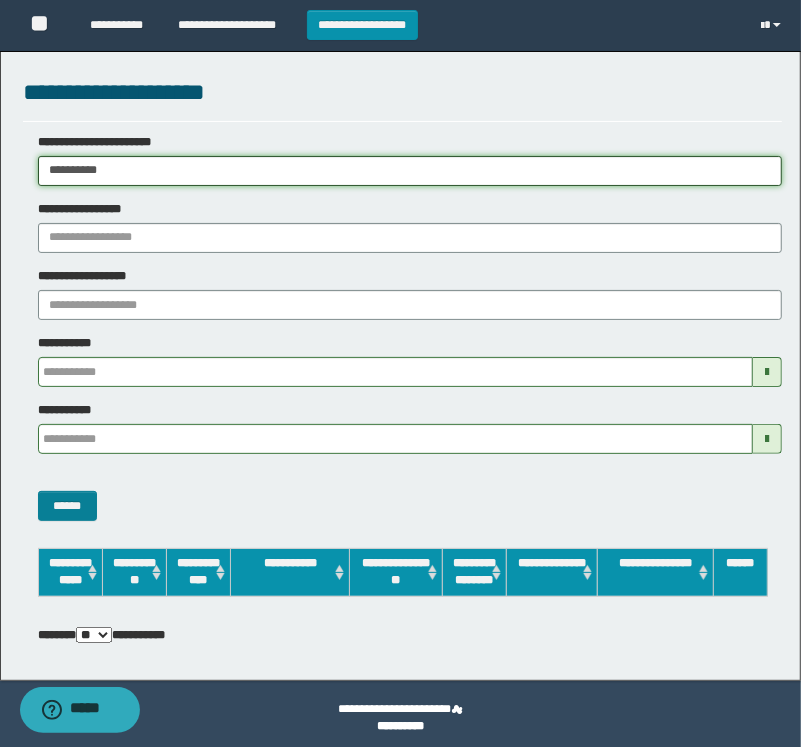 type on "**********" 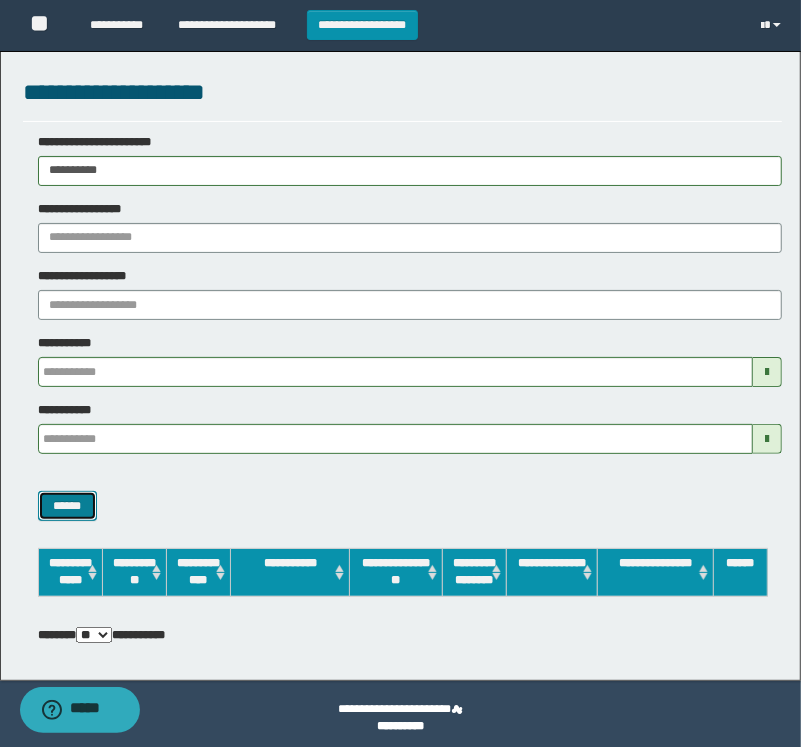 click on "******" at bounding box center [68, 506] 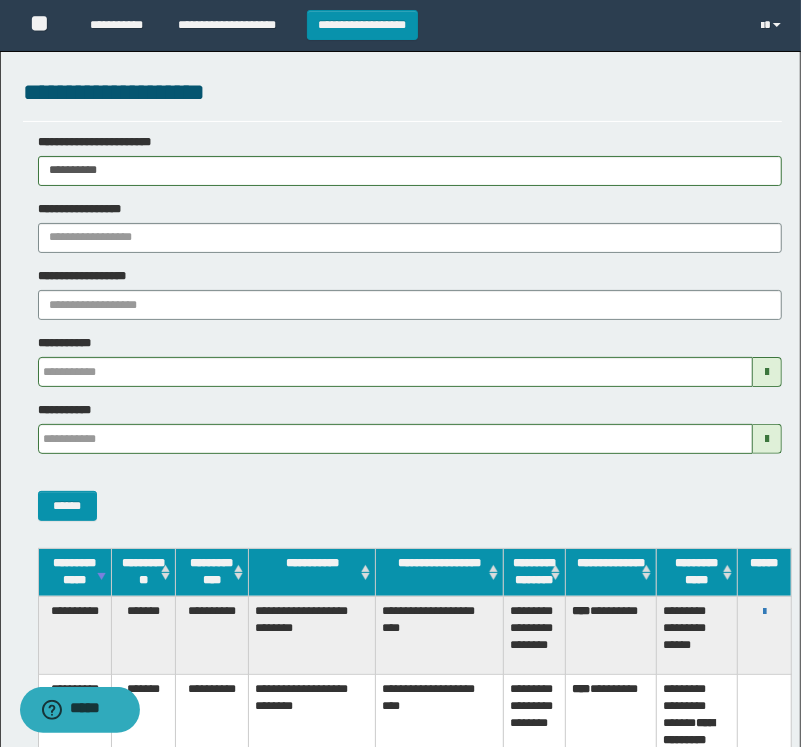 click on "**********" at bounding box center (764, 611) 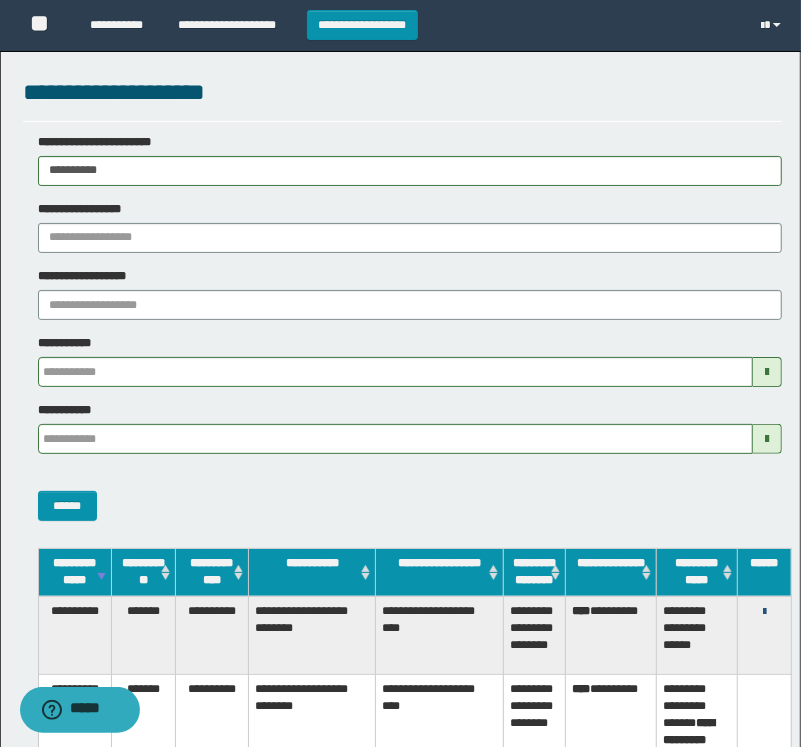 click at bounding box center (764, 612) 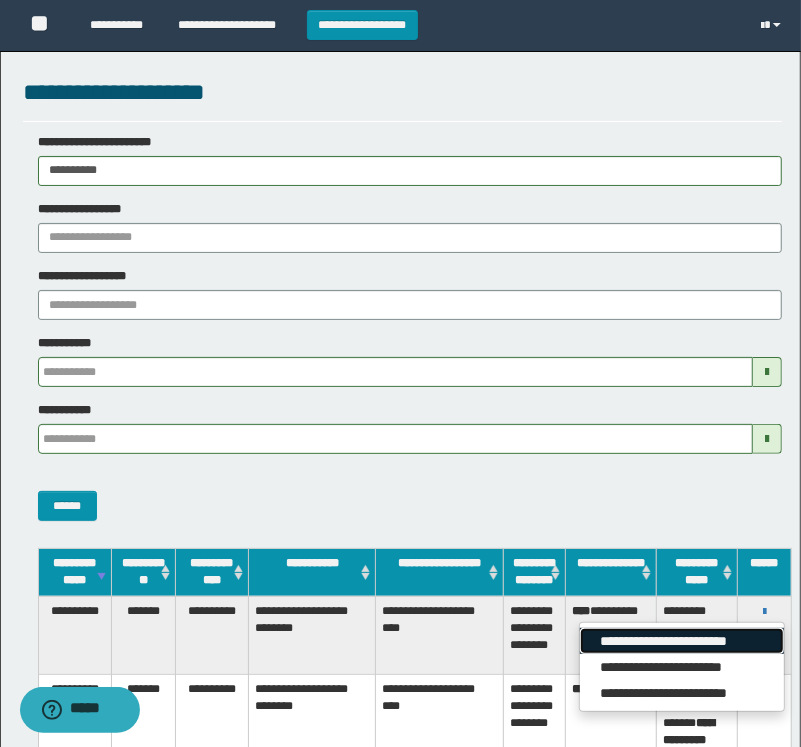 click on "**********" at bounding box center [681, 641] 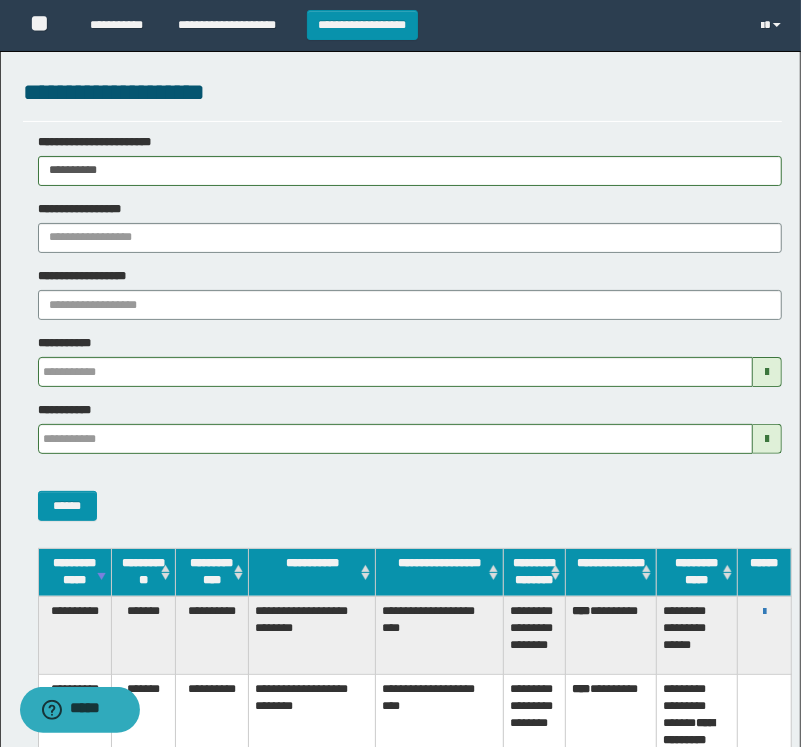 type 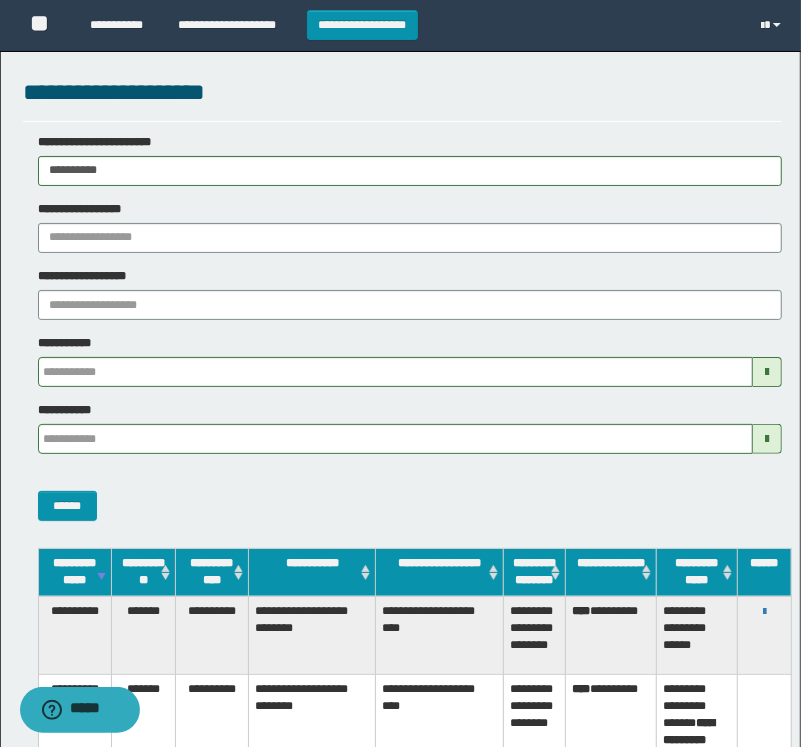 type 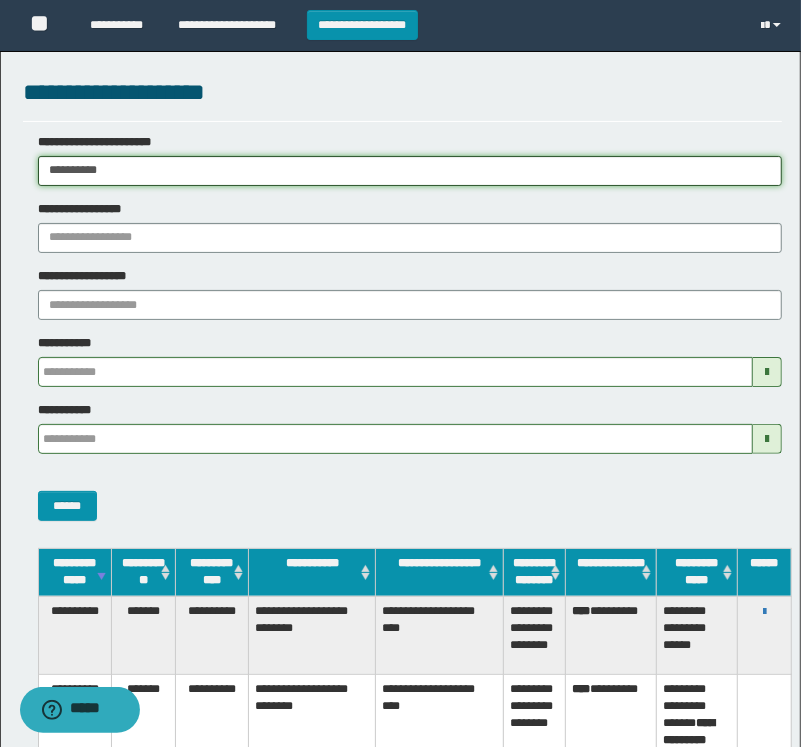 click on "**********" at bounding box center [410, 171] 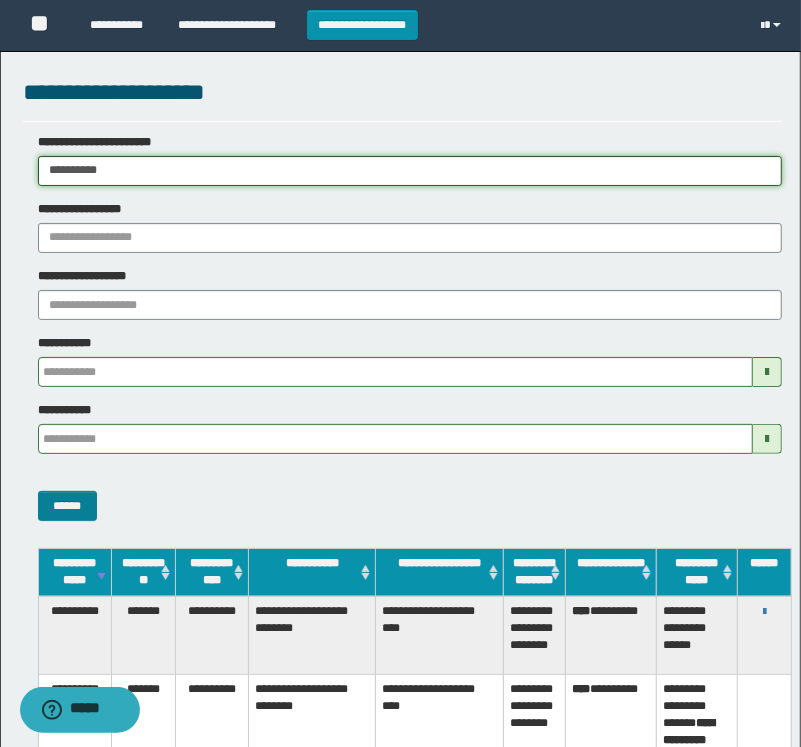 type on "**********" 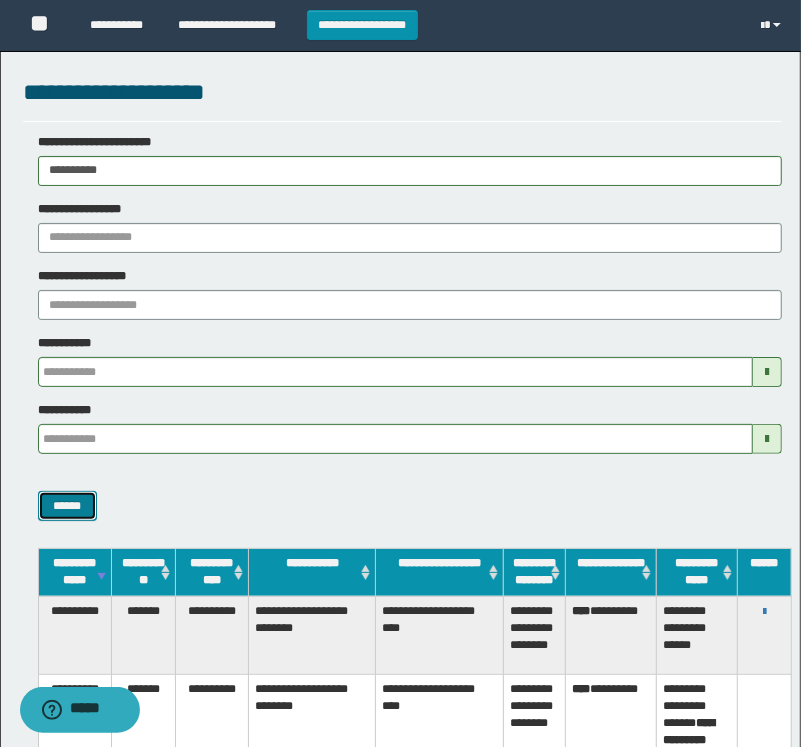click on "******" at bounding box center (68, 506) 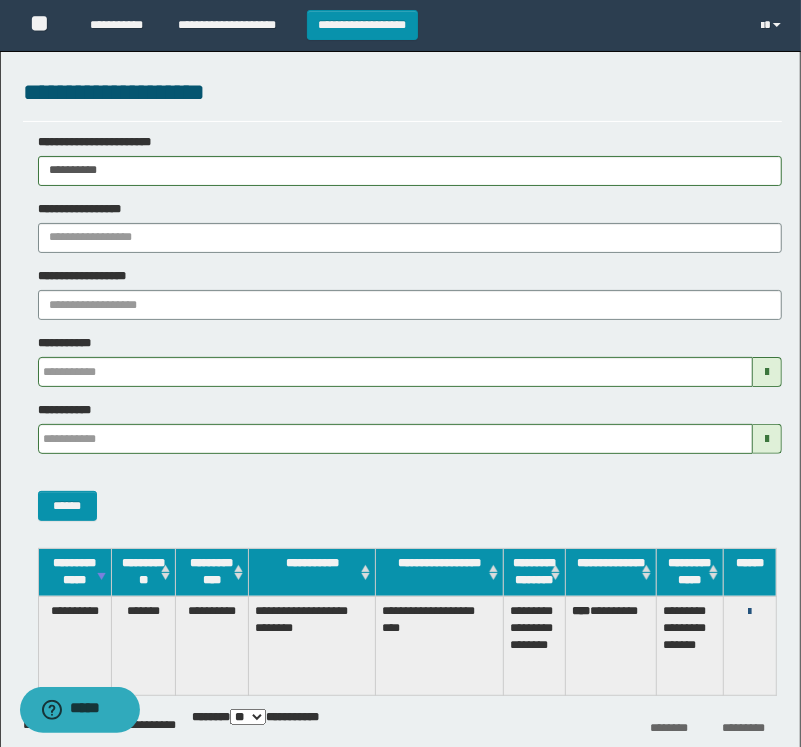 click on "**********" at bounding box center (750, 611) 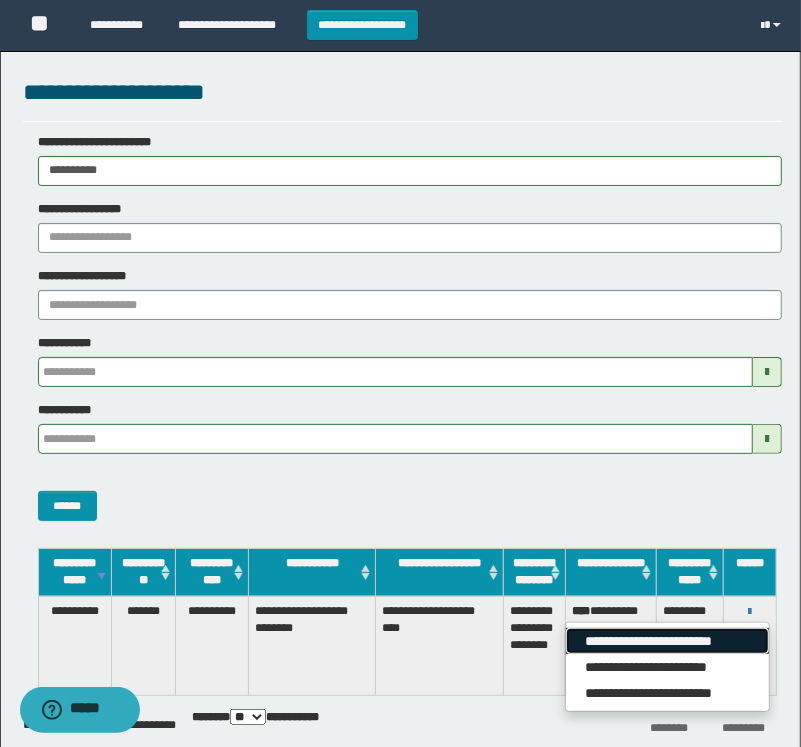 click on "**********" at bounding box center [667, 641] 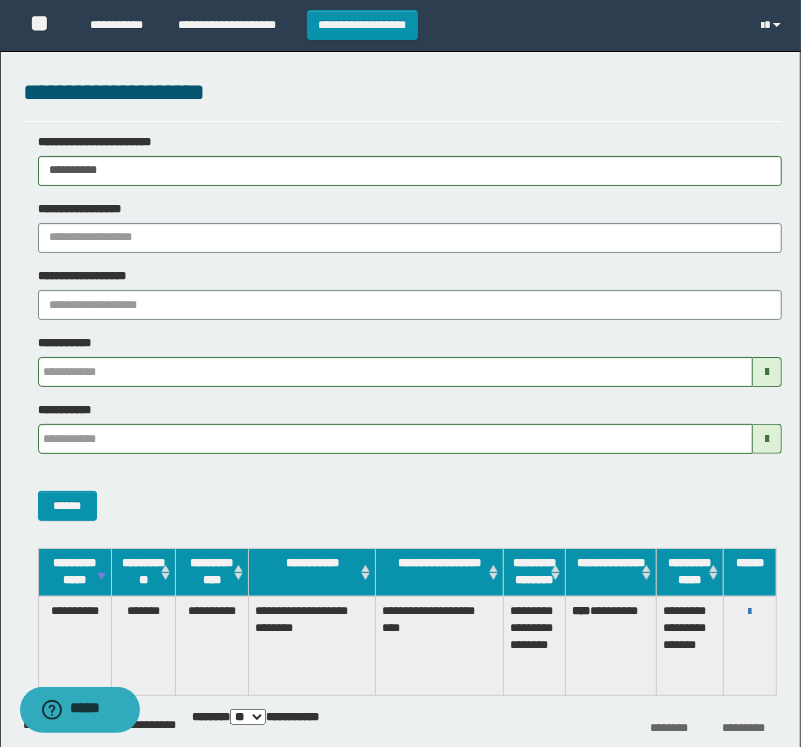 type 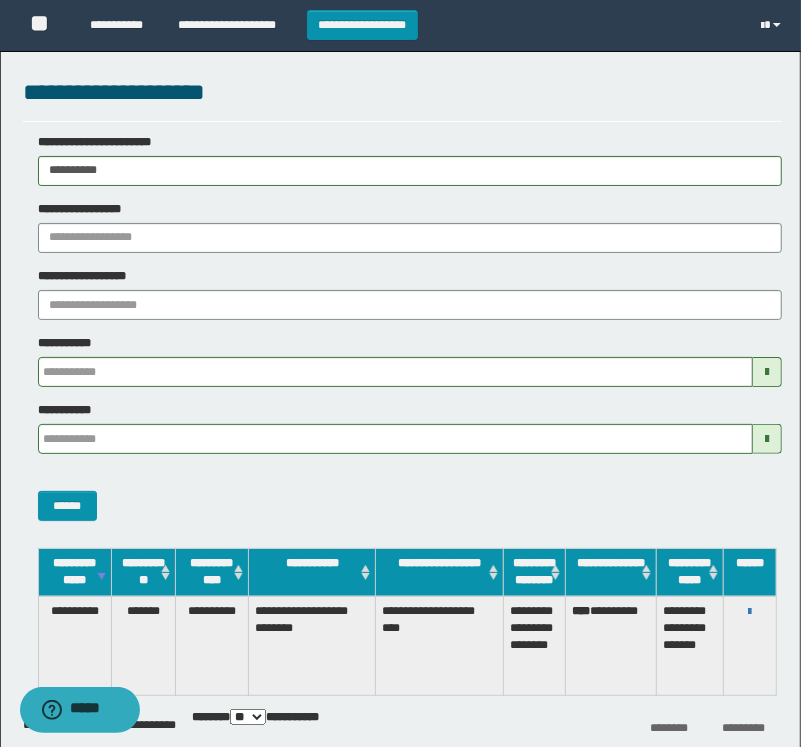 type 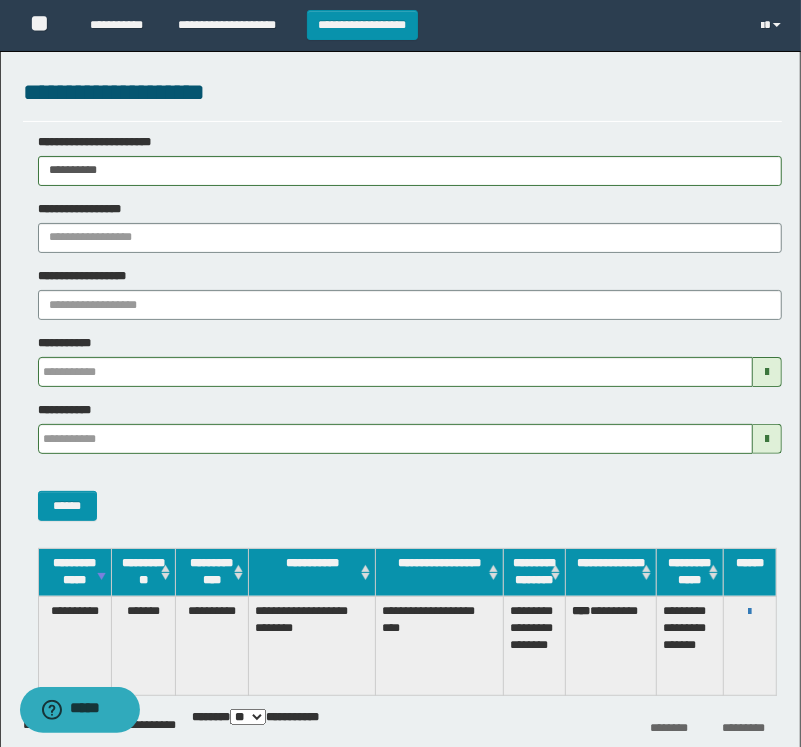 type 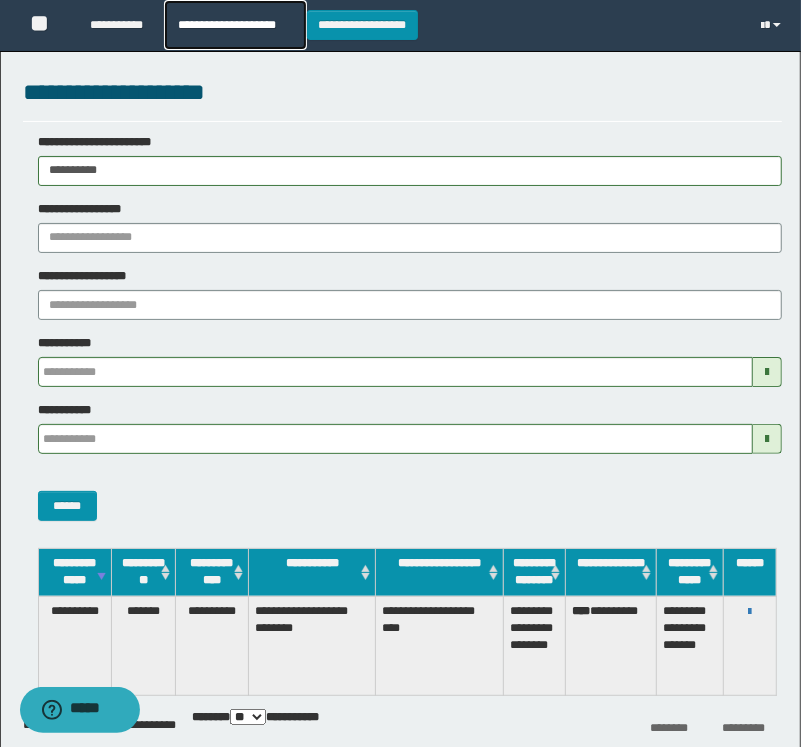 click on "**********" at bounding box center [235, 25] 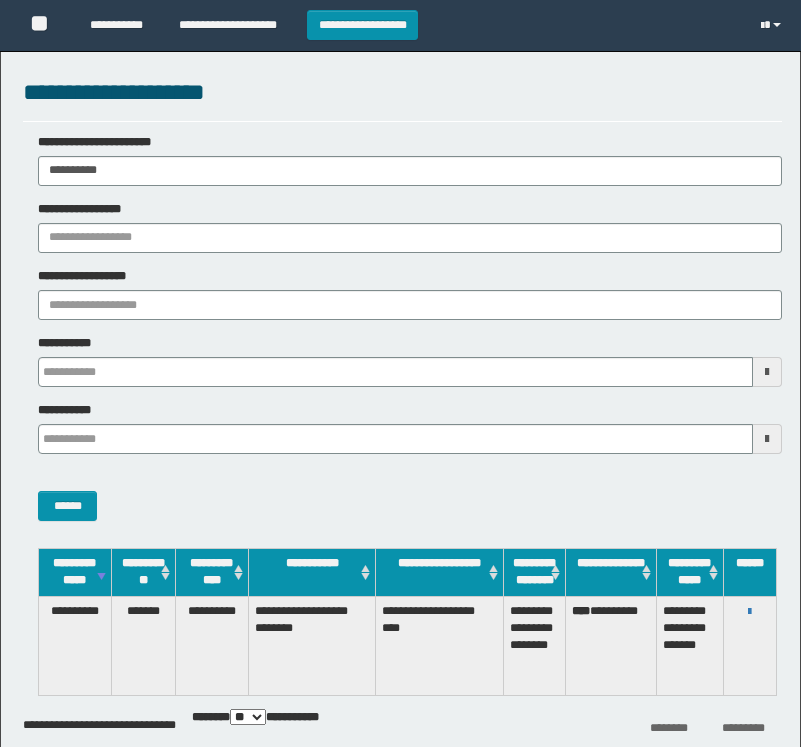 scroll, scrollTop: 0, scrollLeft: 0, axis: both 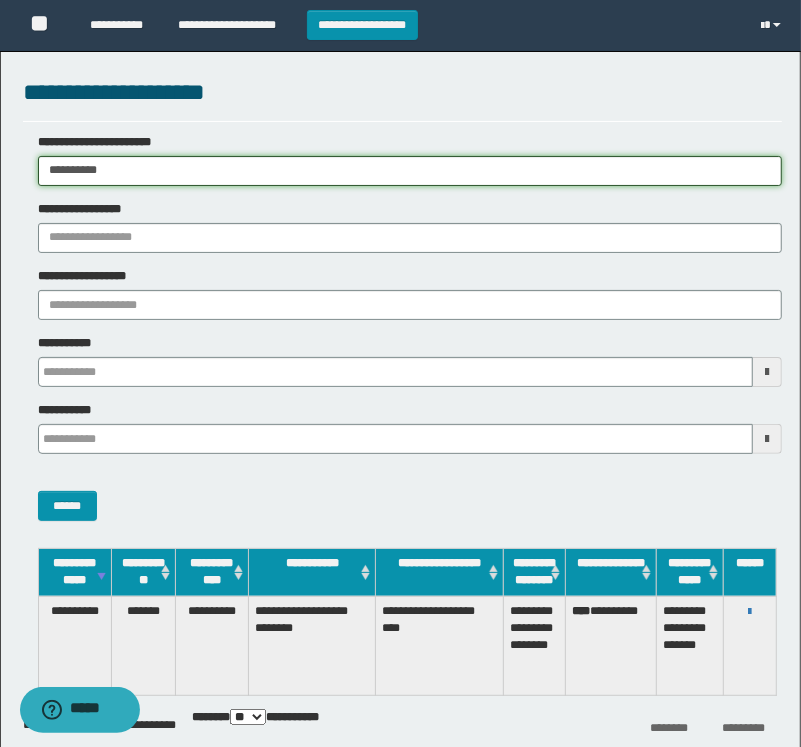 click on "**********" at bounding box center (410, 171) 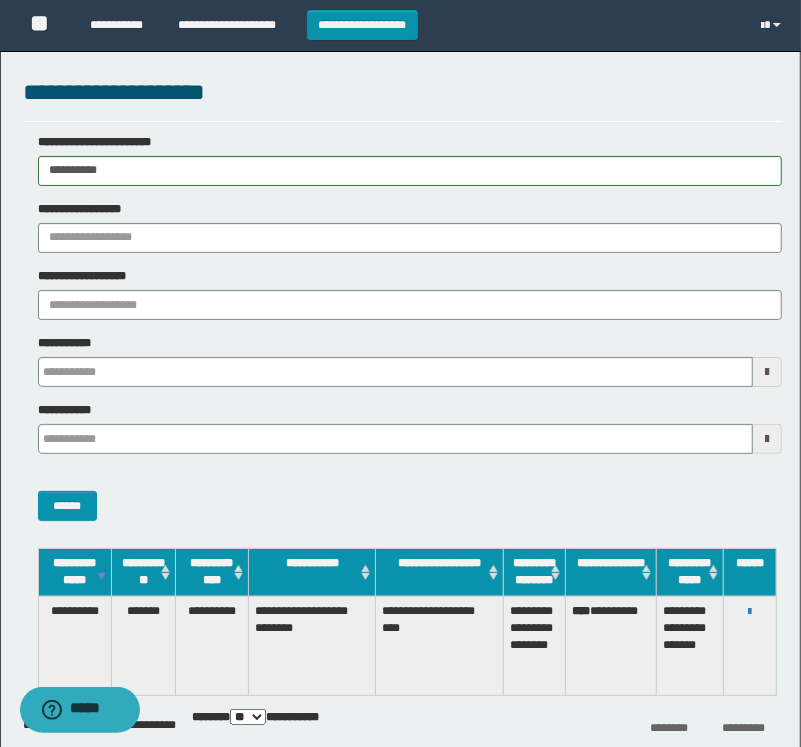 click on "**********" at bounding box center (402, 335) 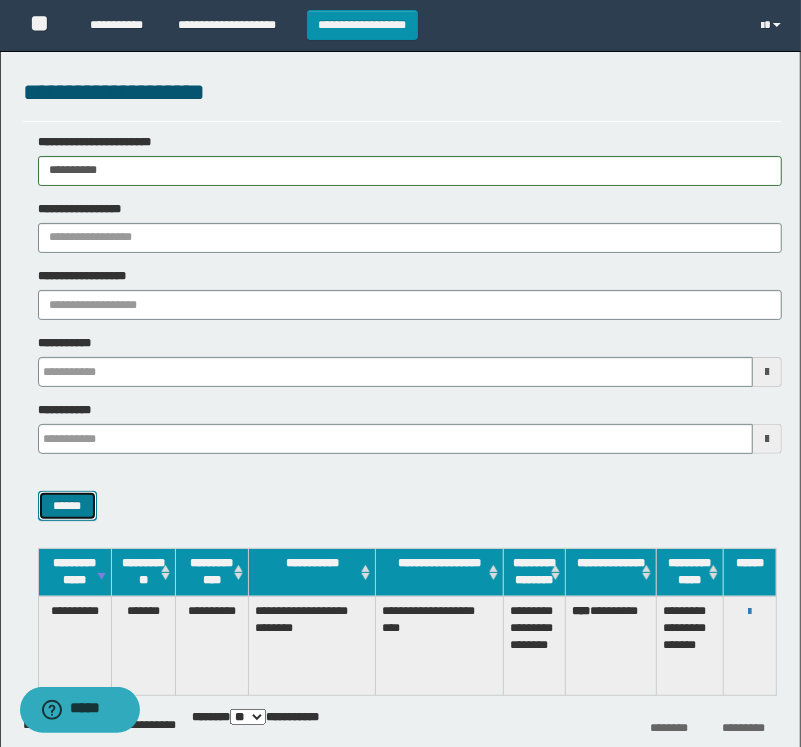 click on "******" at bounding box center [68, 506] 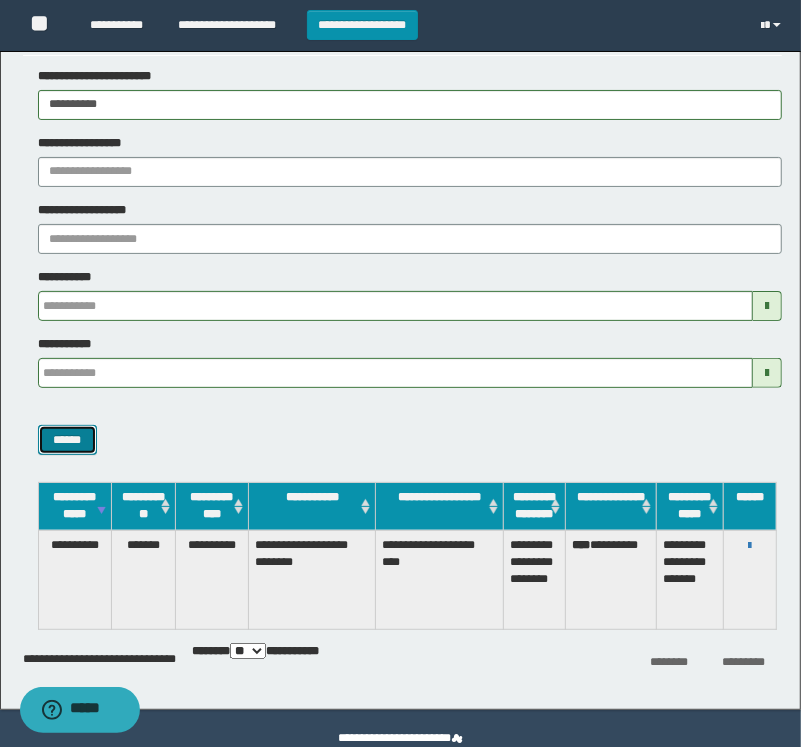 scroll, scrollTop: 102, scrollLeft: 0, axis: vertical 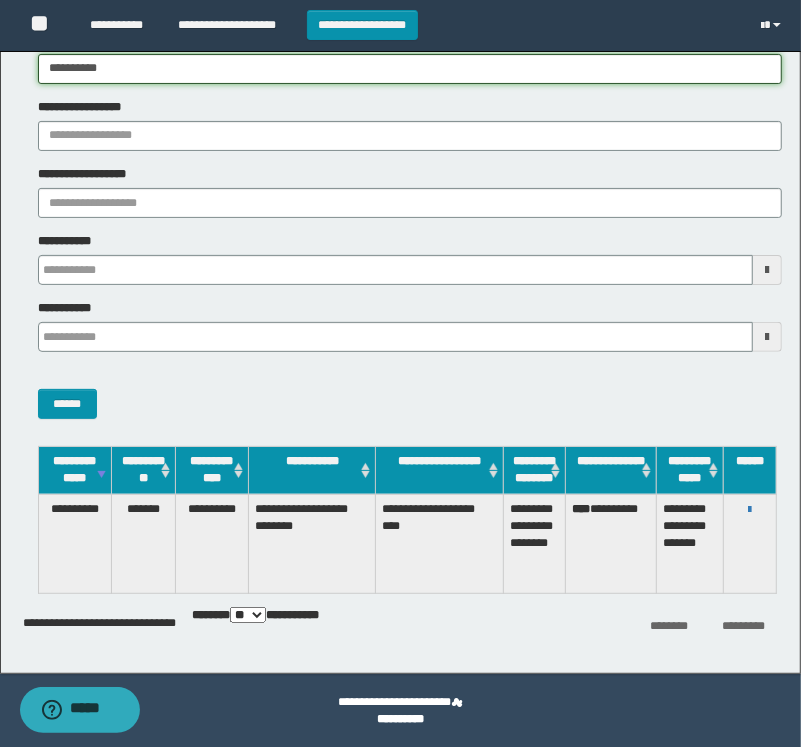 click on "**********" at bounding box center (410, 69) 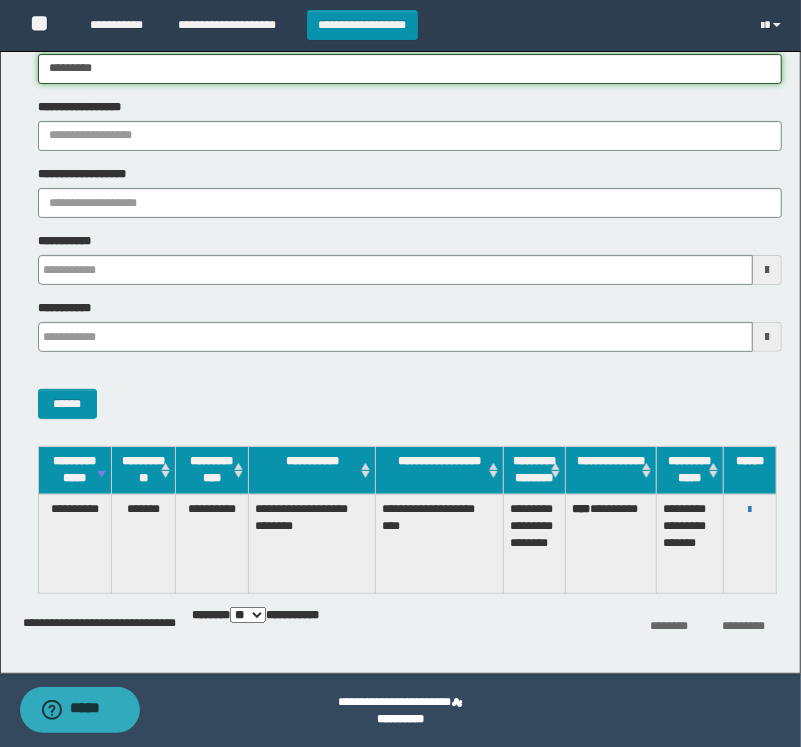 type on "**********" 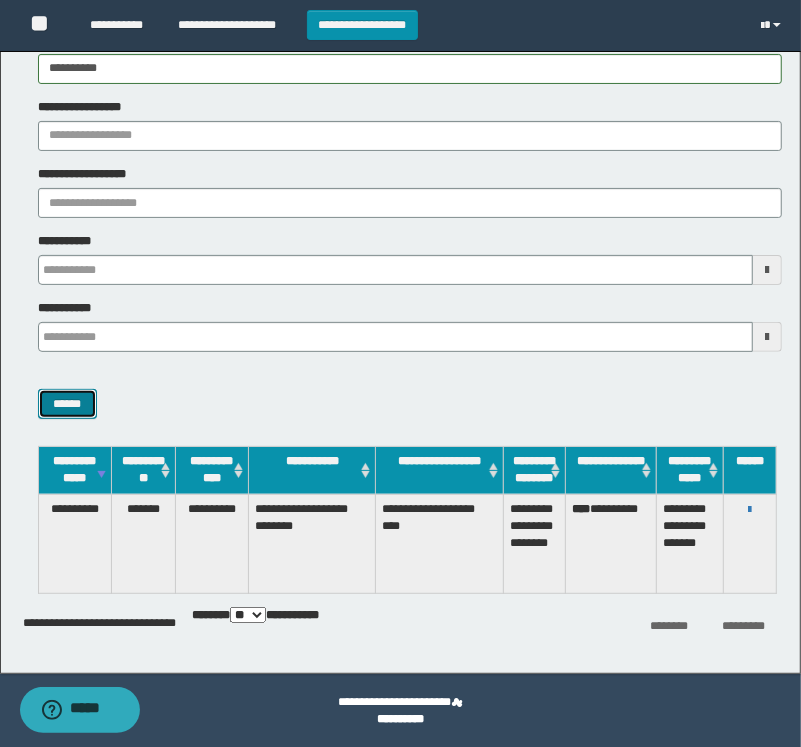 click on "******" at bounding box center (68, 404) 